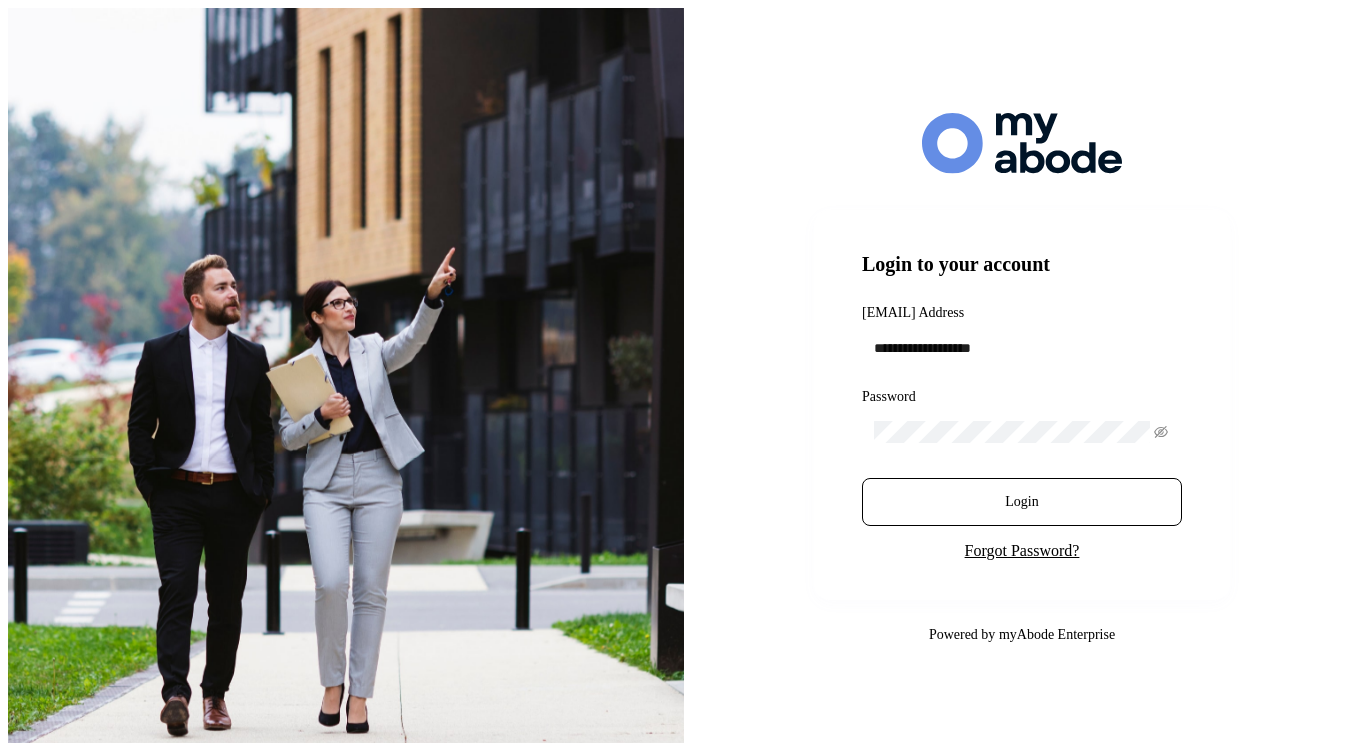 scroll, scrollTop: 0, scrollLeft: 0, axis: both 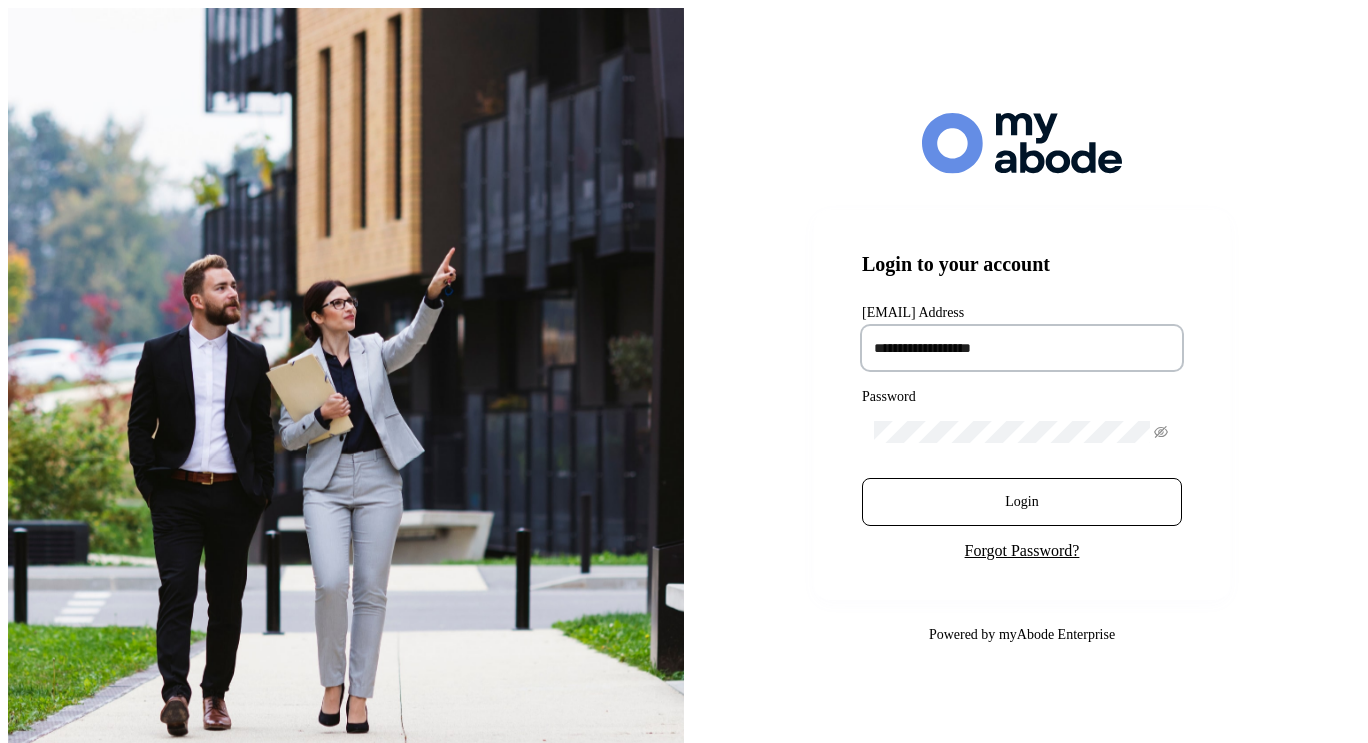 click at bounding box center [1022, 348] 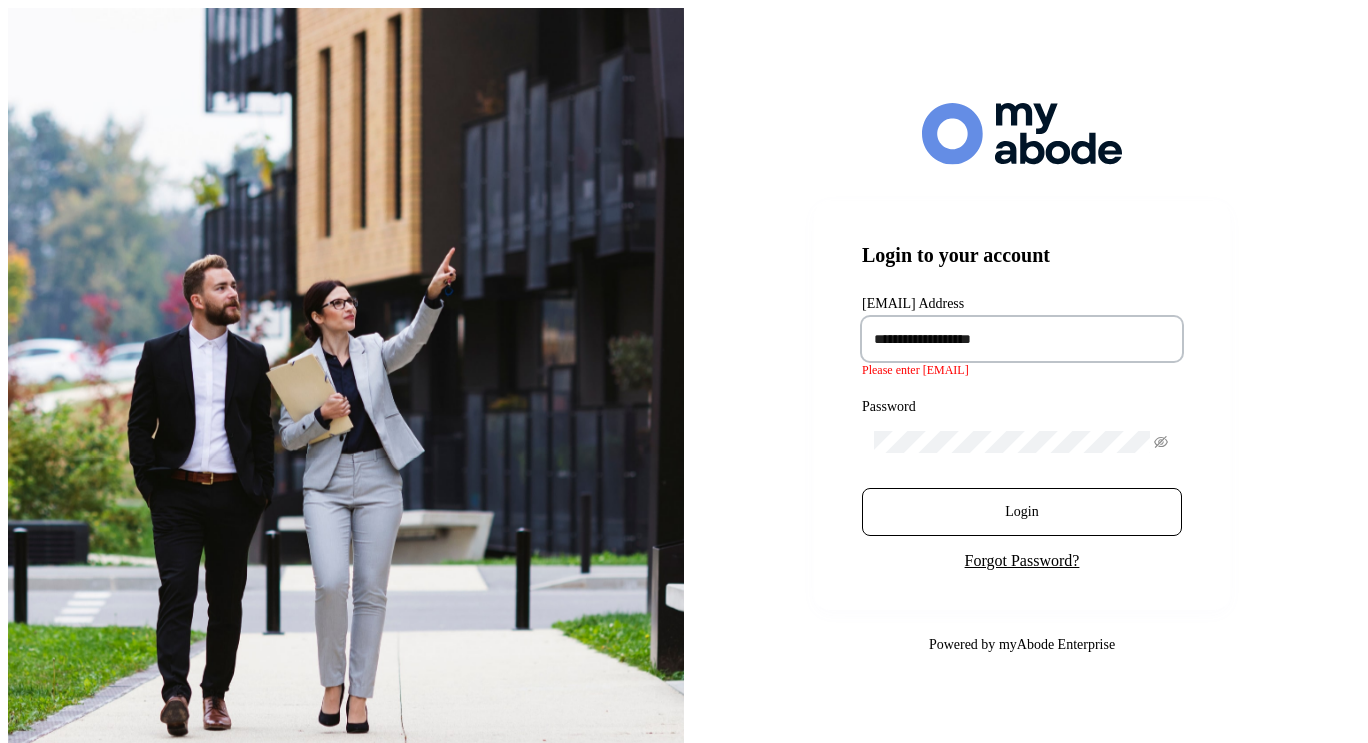 type on "**********" 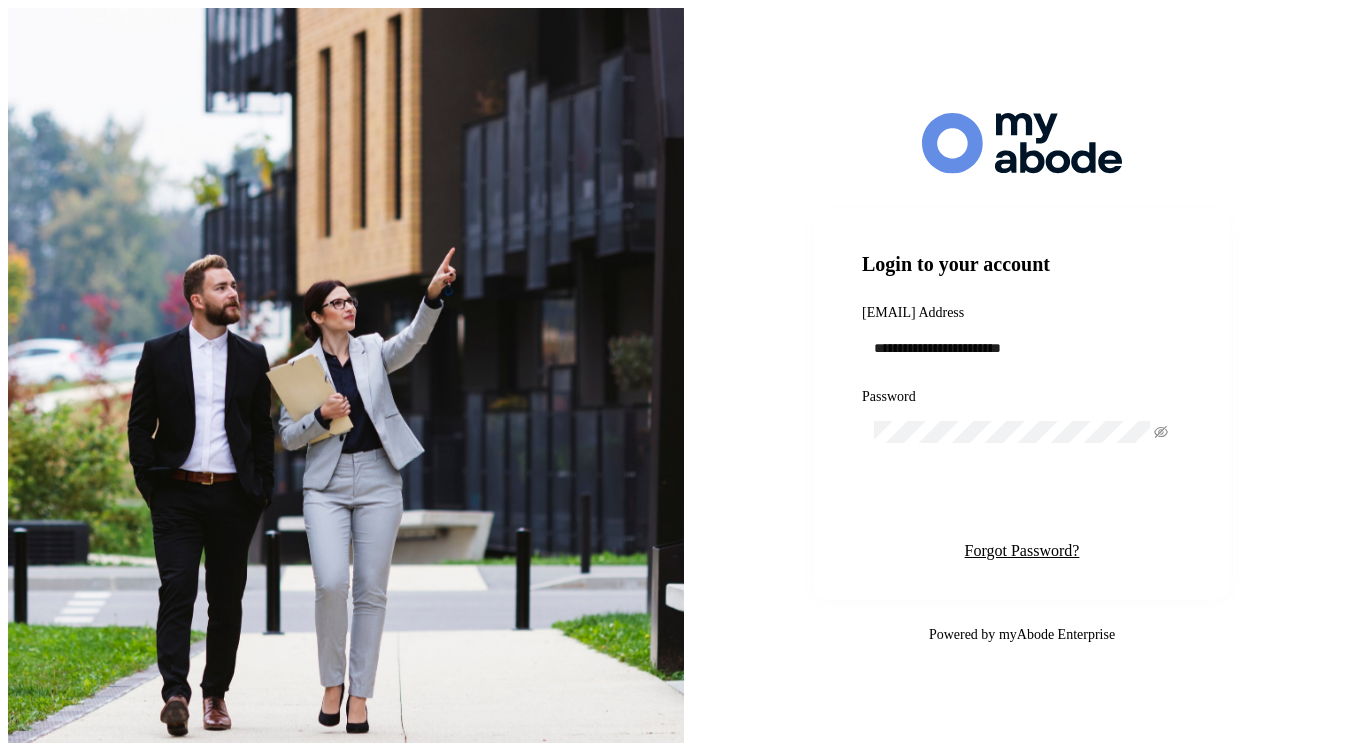 click on "Login" at bounding box center (1022, 502) 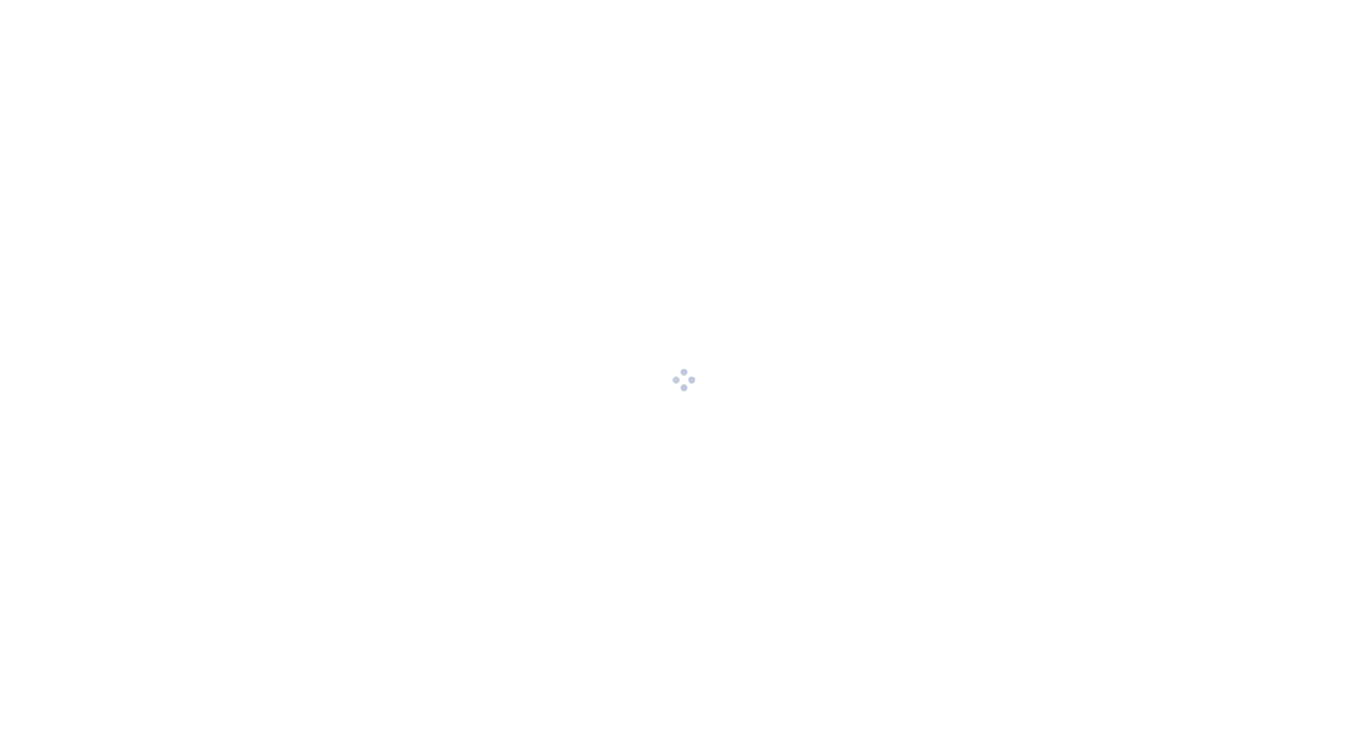 scroll, scrollTop: 0, scrollLeft: 0, axis: both 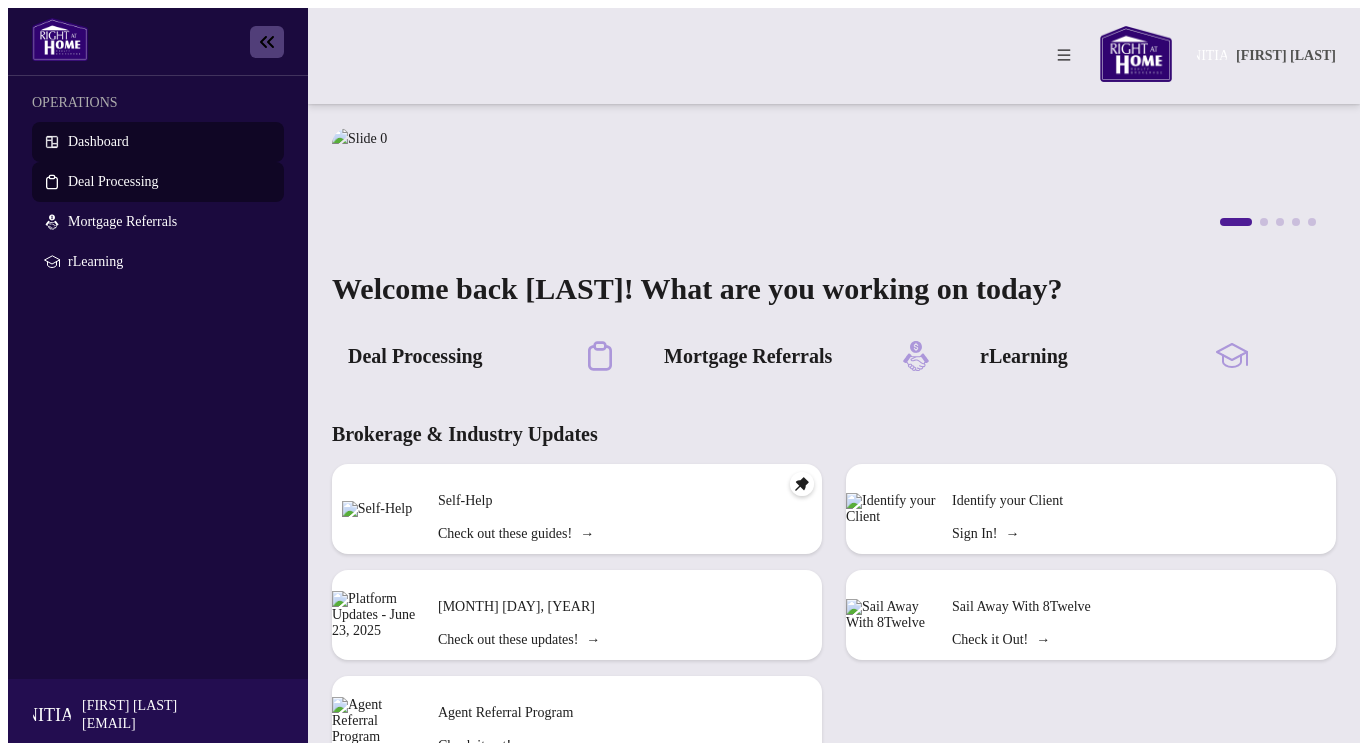click on "Deal Processing" at bounding box center [113, 181] 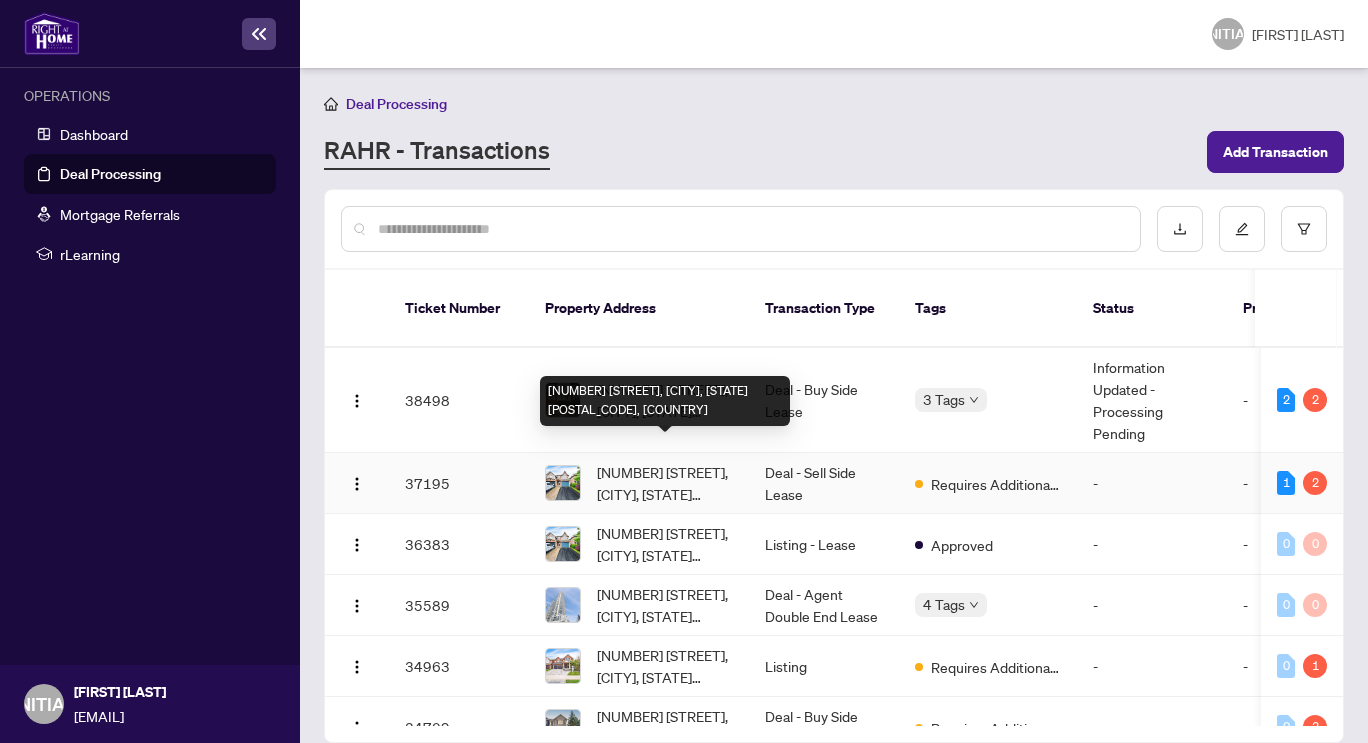 click on "[NUMBER] [STREET], [CITY], [STATE] [POSTAL_CODE], [COUNTRY]" at bounding box center (665, 483) 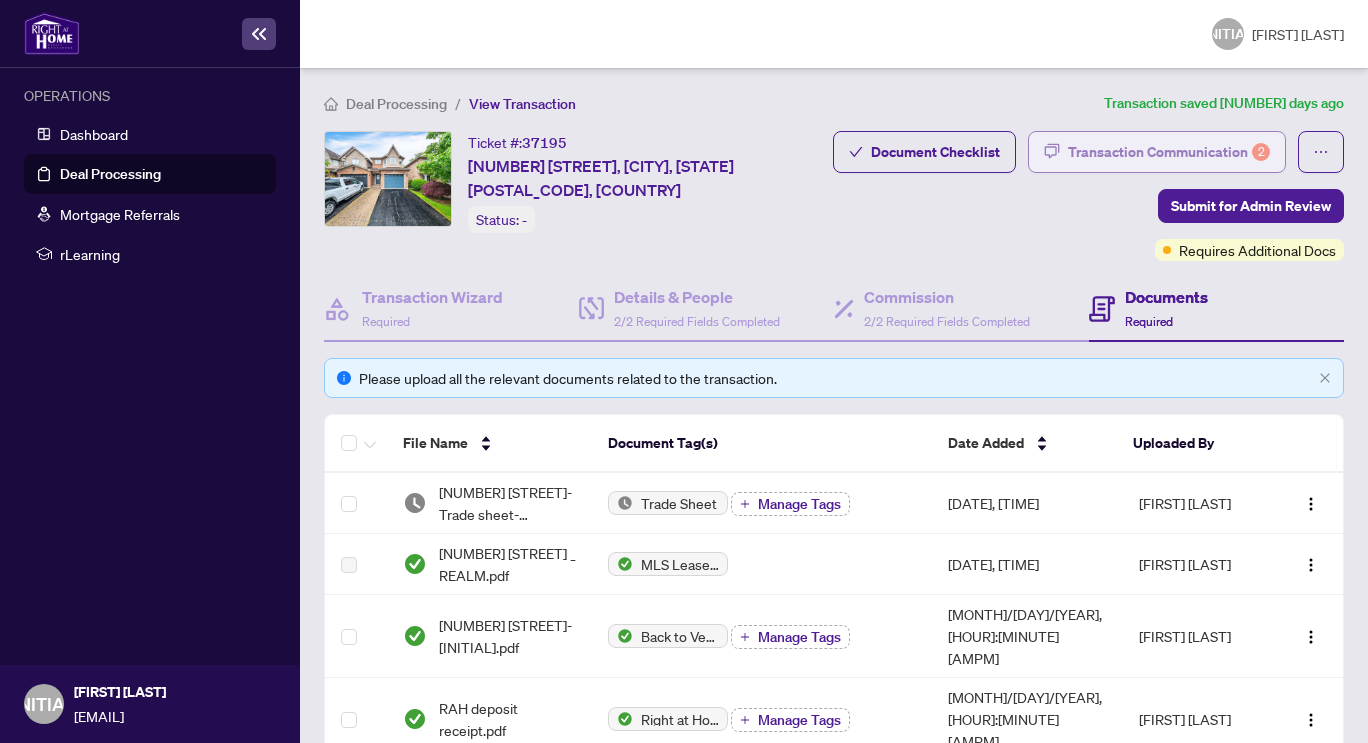 click on "Transaction Communication 2" at bounding box center (1169, 152) 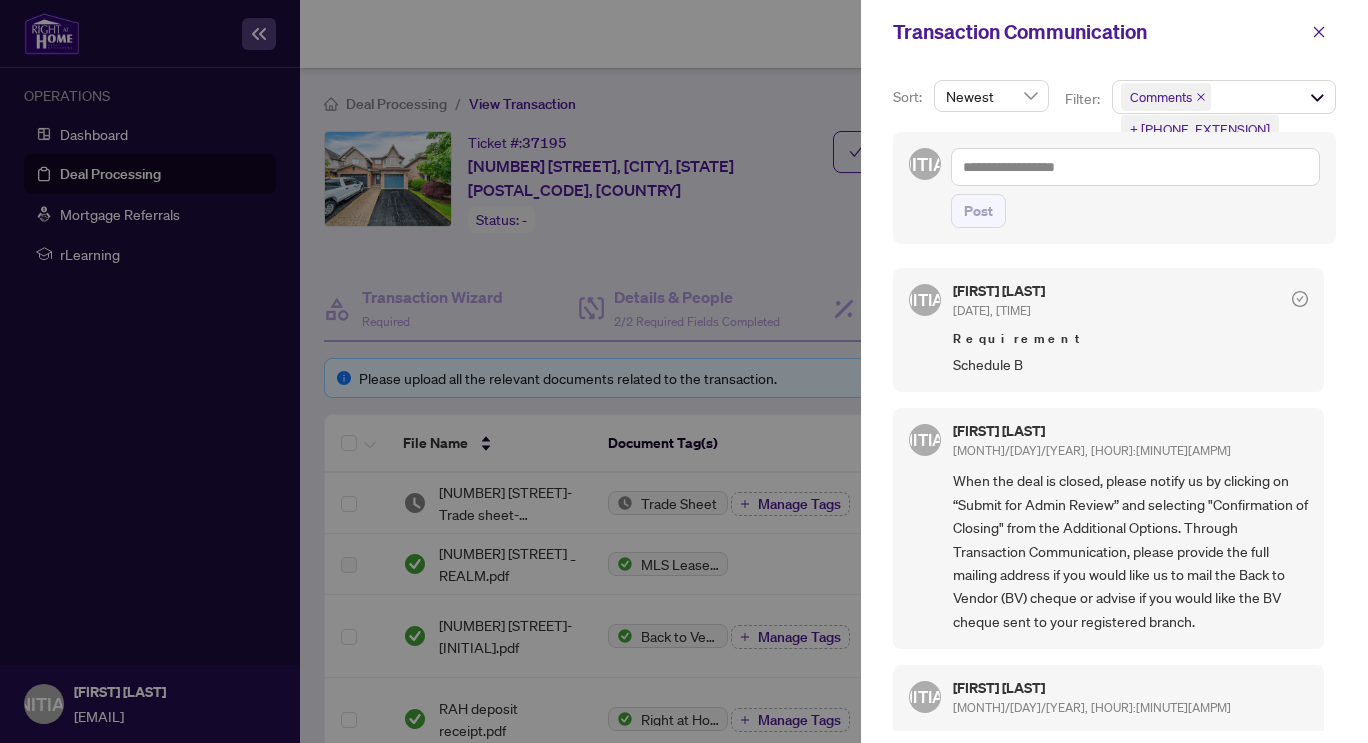 click at bounding box center [684, 371] 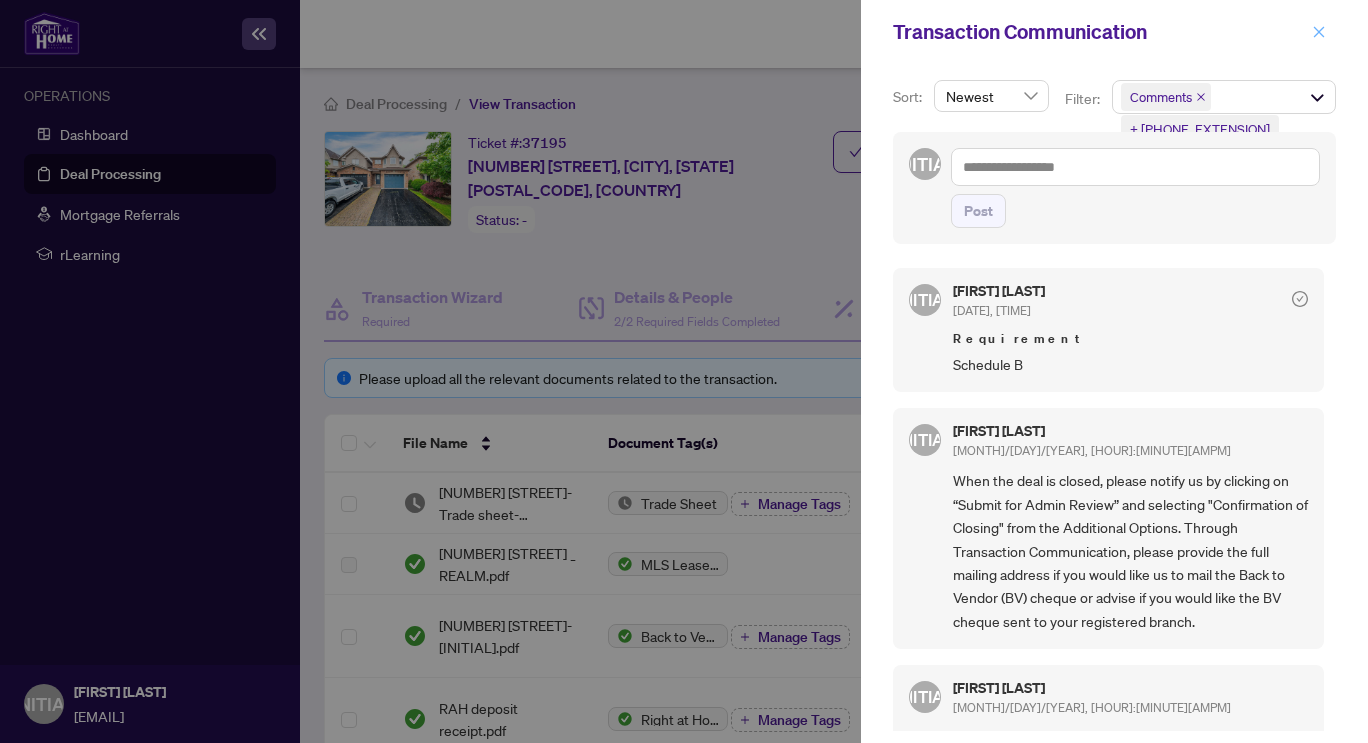 click at bounding box center (1319, 32) 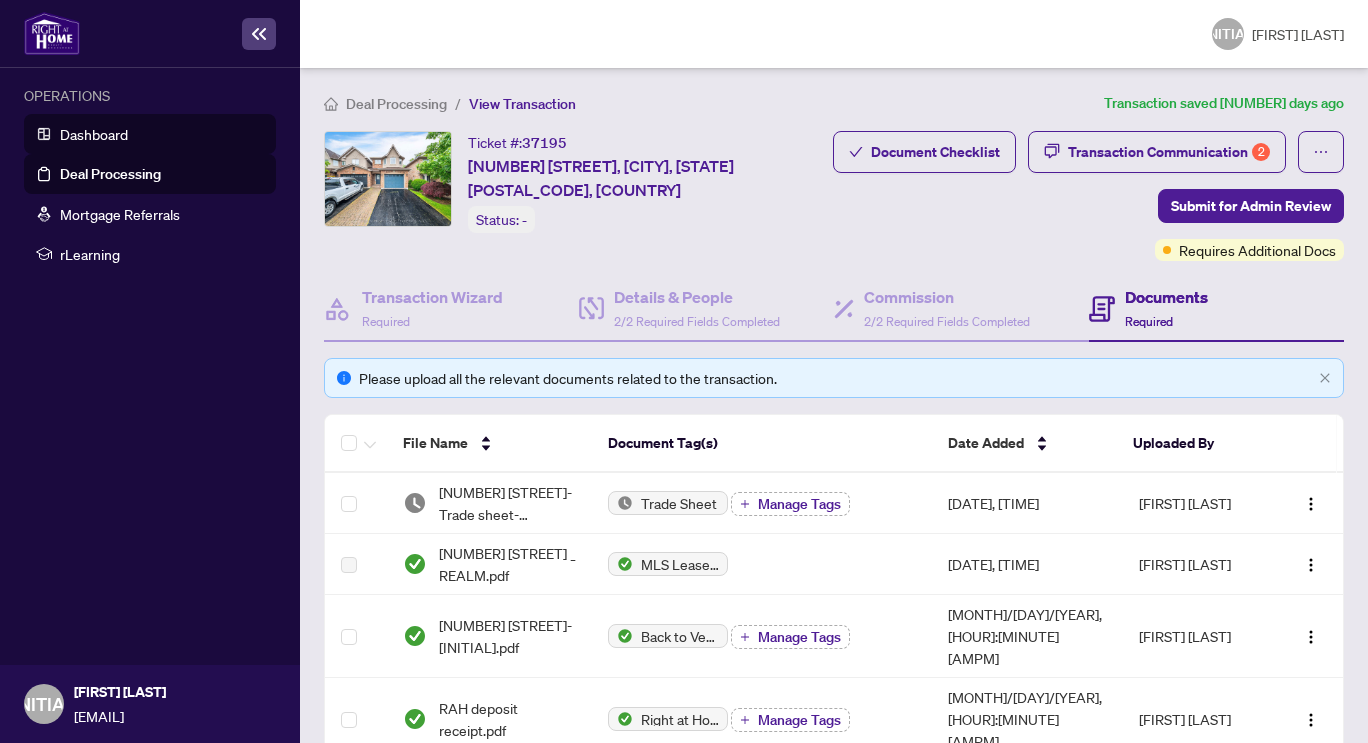 click on "Dashboard" at bounding box center [94, 134] 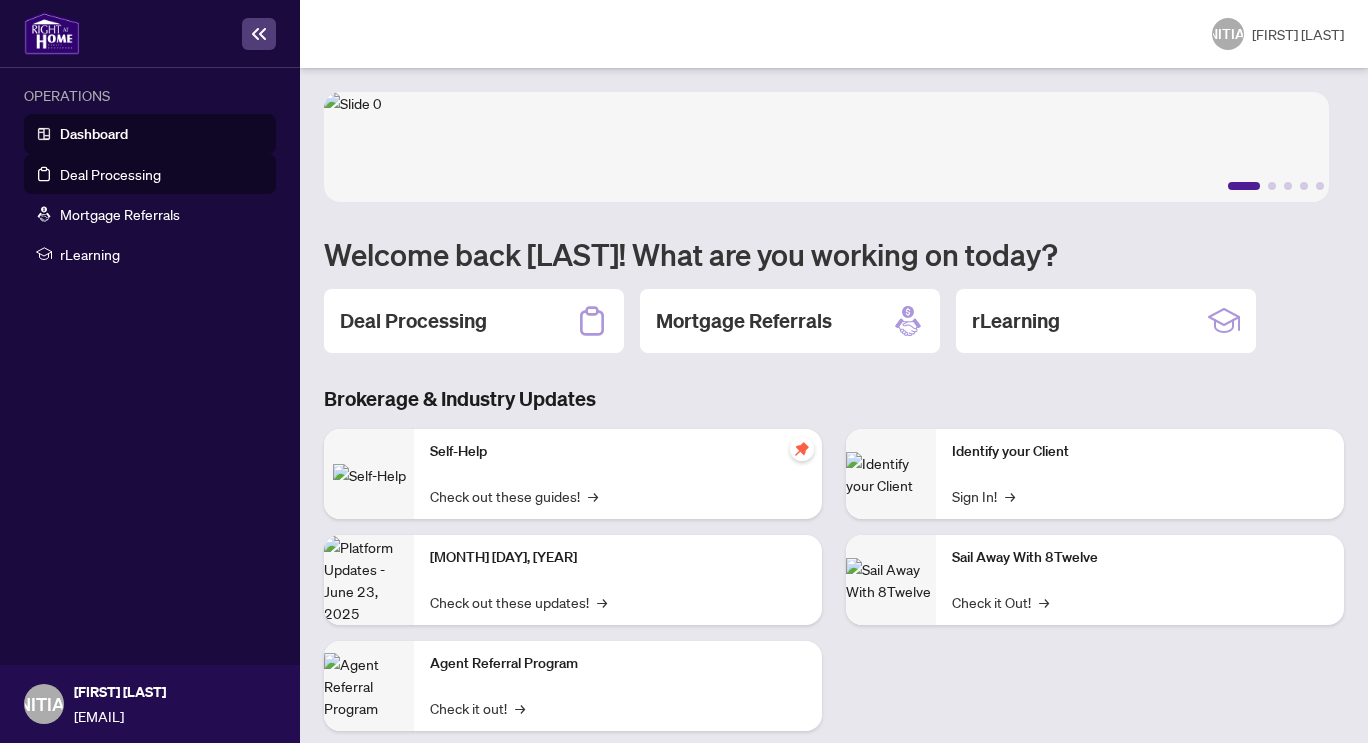 click on "Deal Processing" at bounding box center (110, 174) 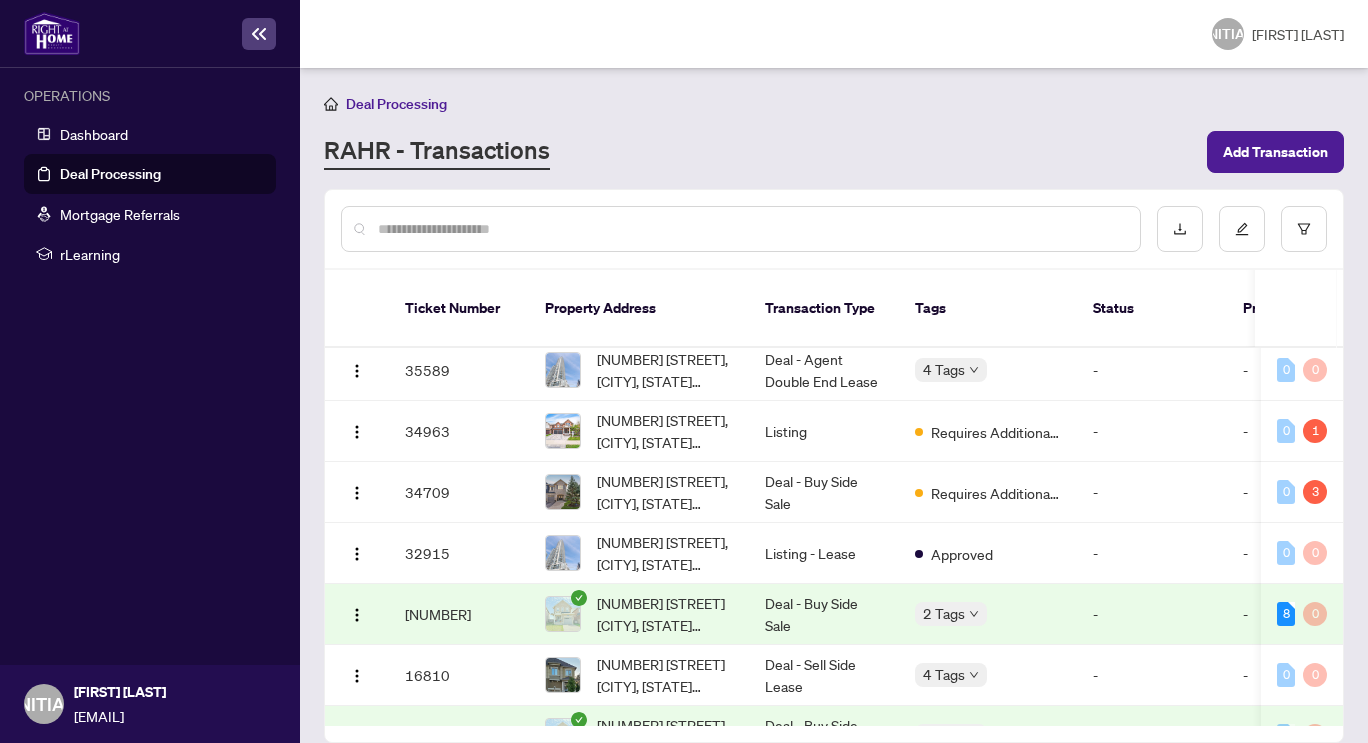 scroll, scrollTop: 219, scrollLeft: 0, axis: vertical 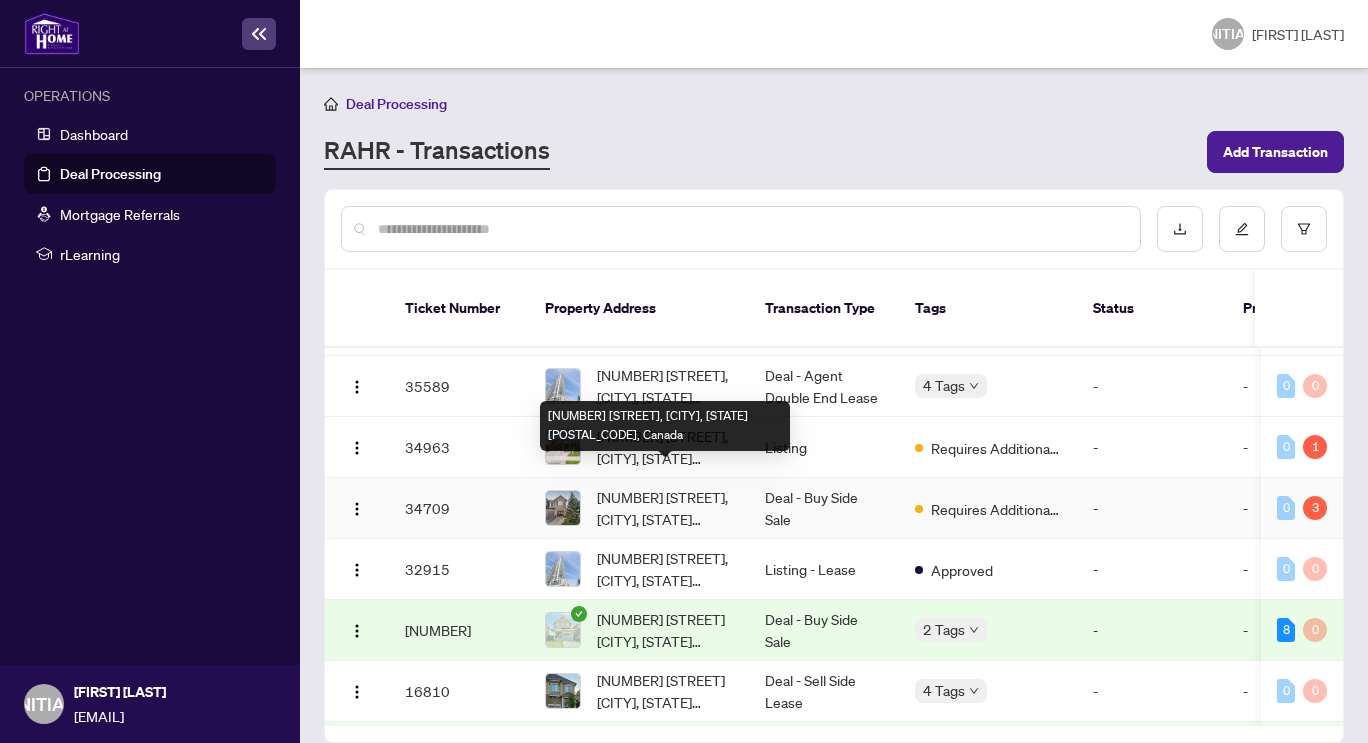click on "[NUMBER] [STREET], [CITY], [STATE] [POSTAL_CODE], Canada" at bounding box center [665, 508] 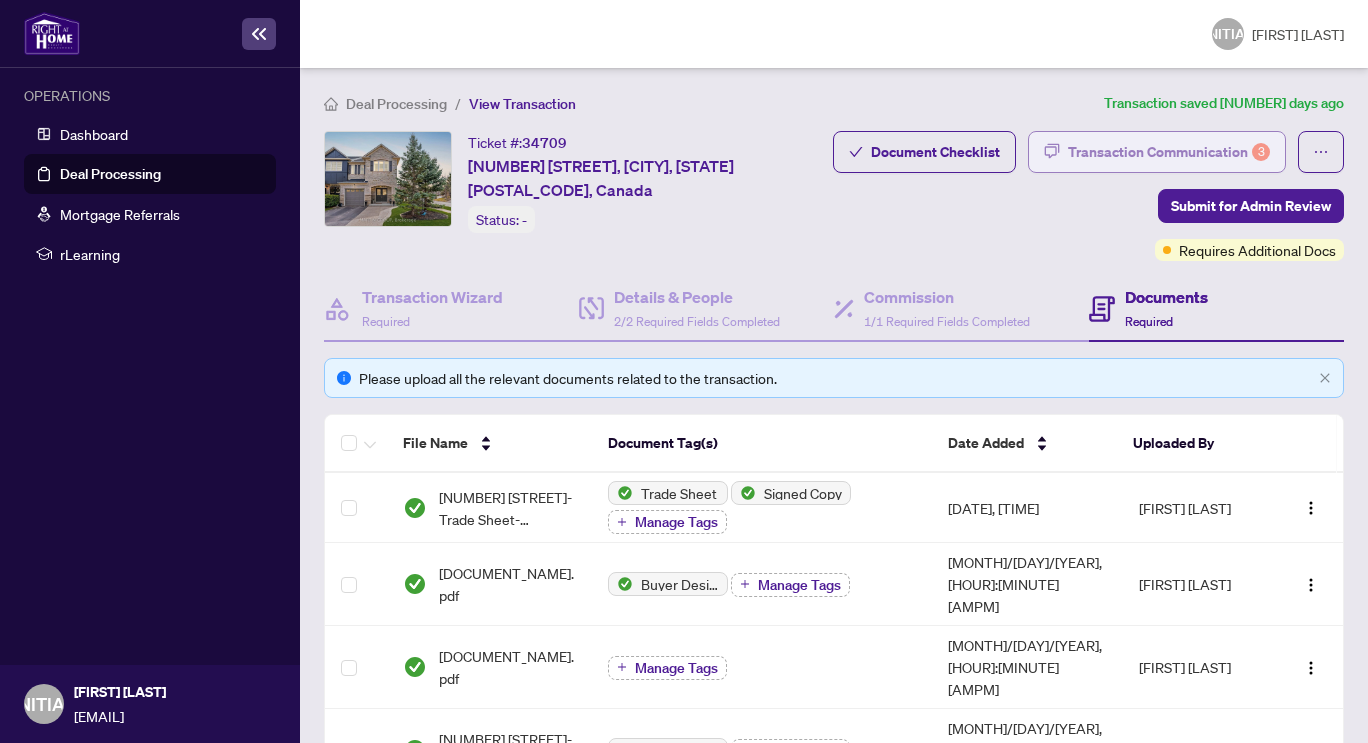 click on "Transaction Communication 3" at bounding box center [1169, 152] 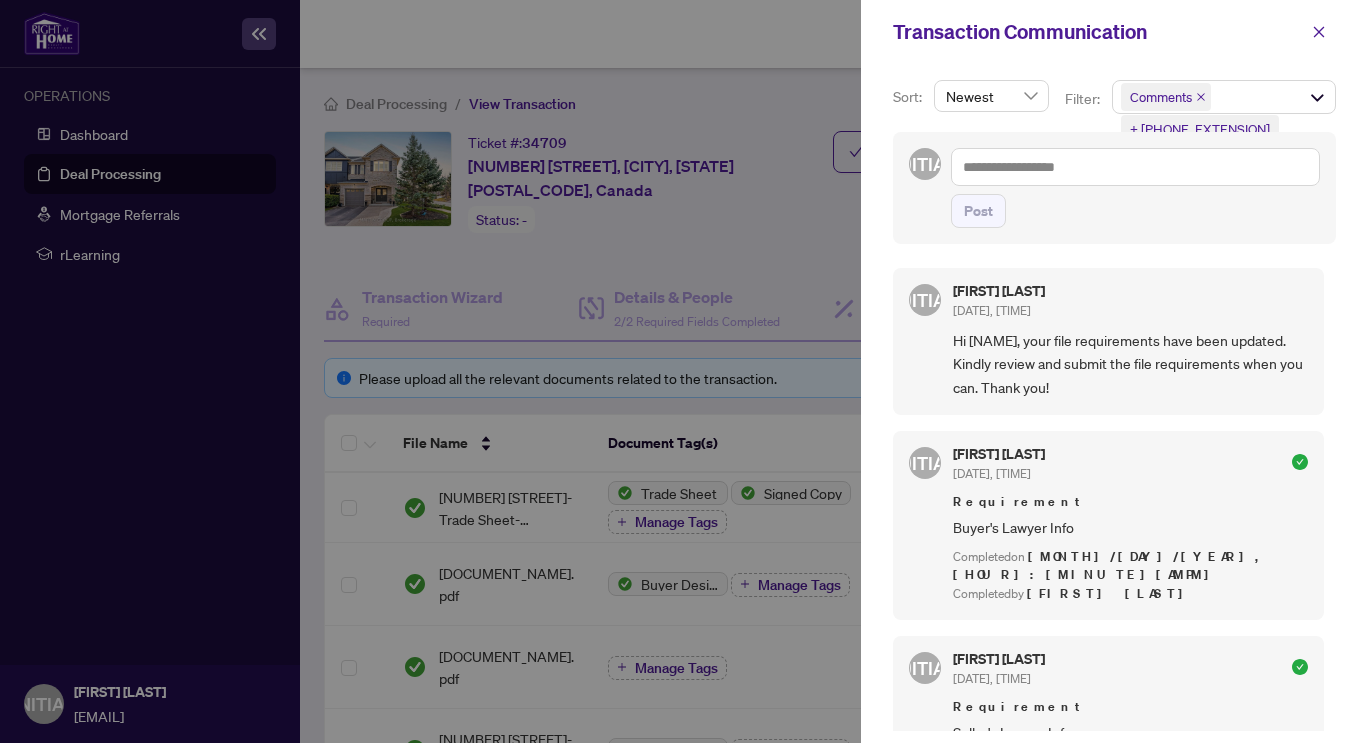 click at bounding box center (684, 371) 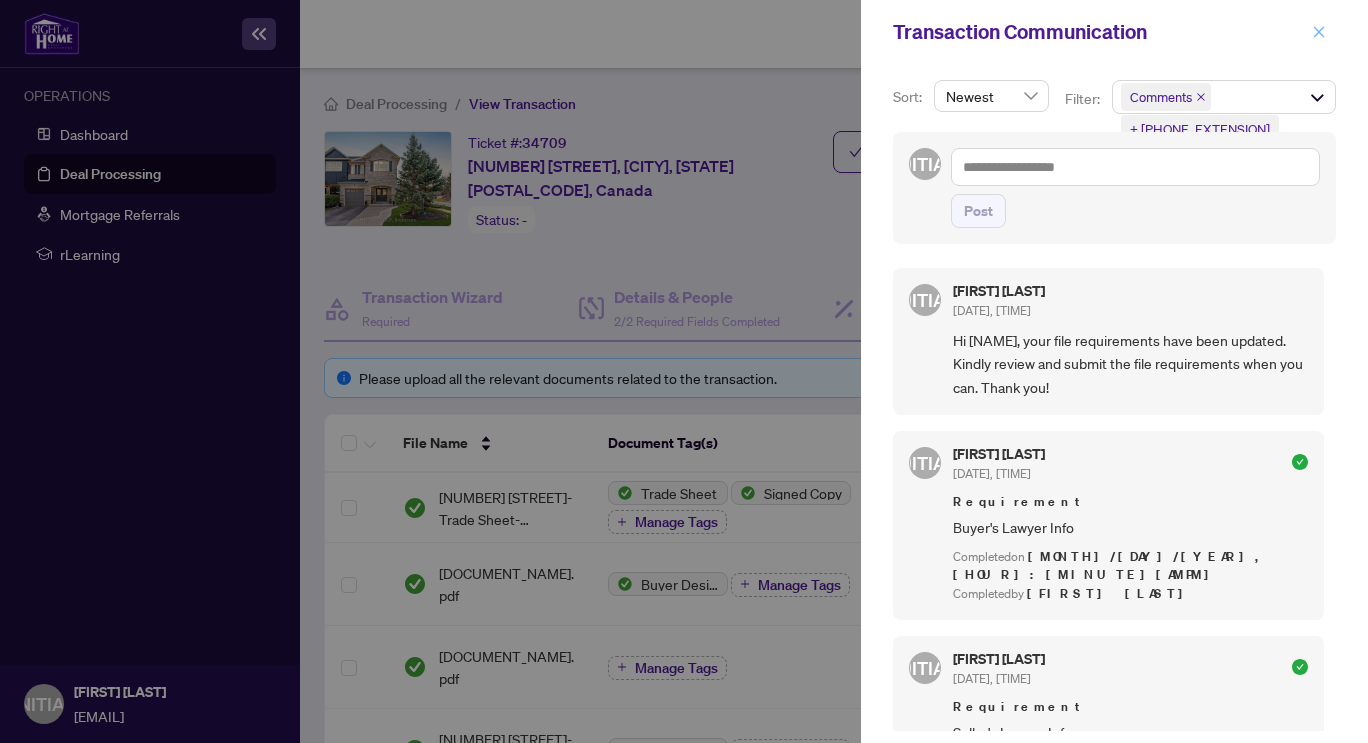 click at bounding box center [1319, 32] 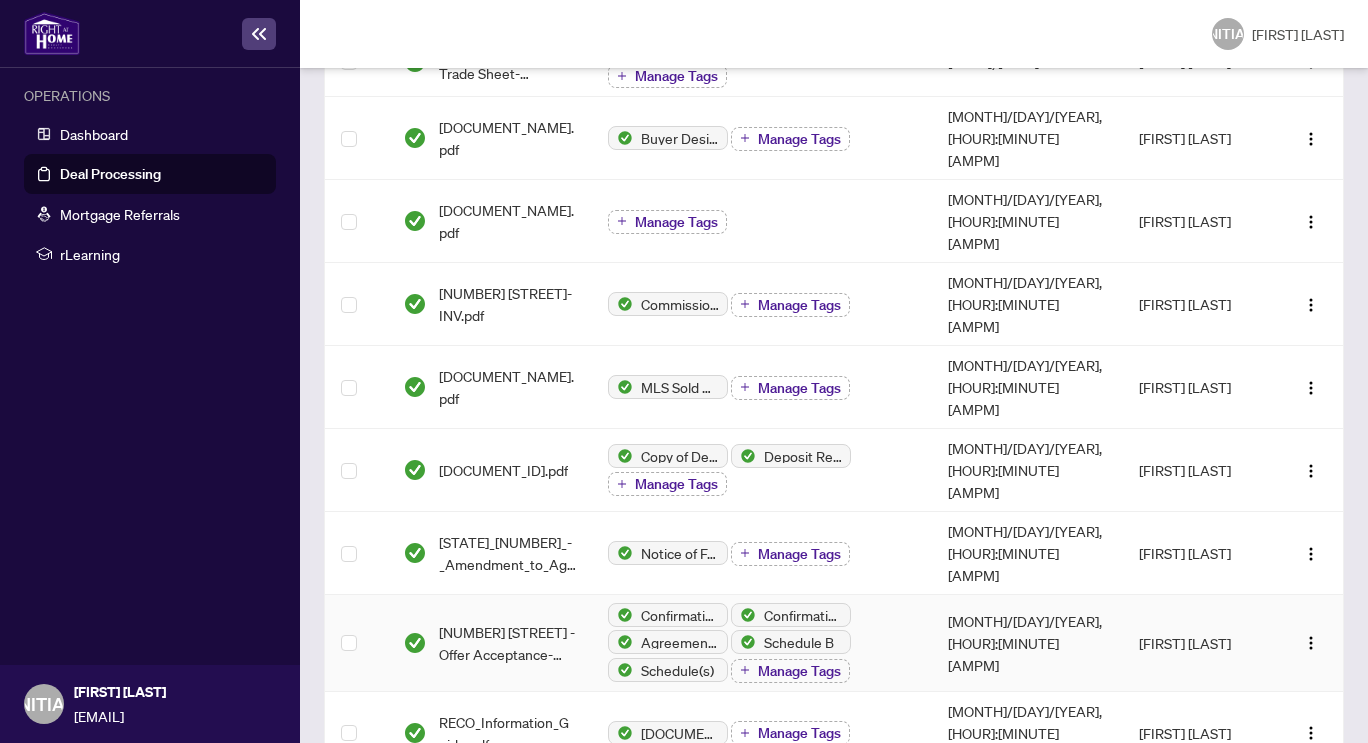 scroll, scrollTop: 449, scrollLeft: 0, axis: vertical 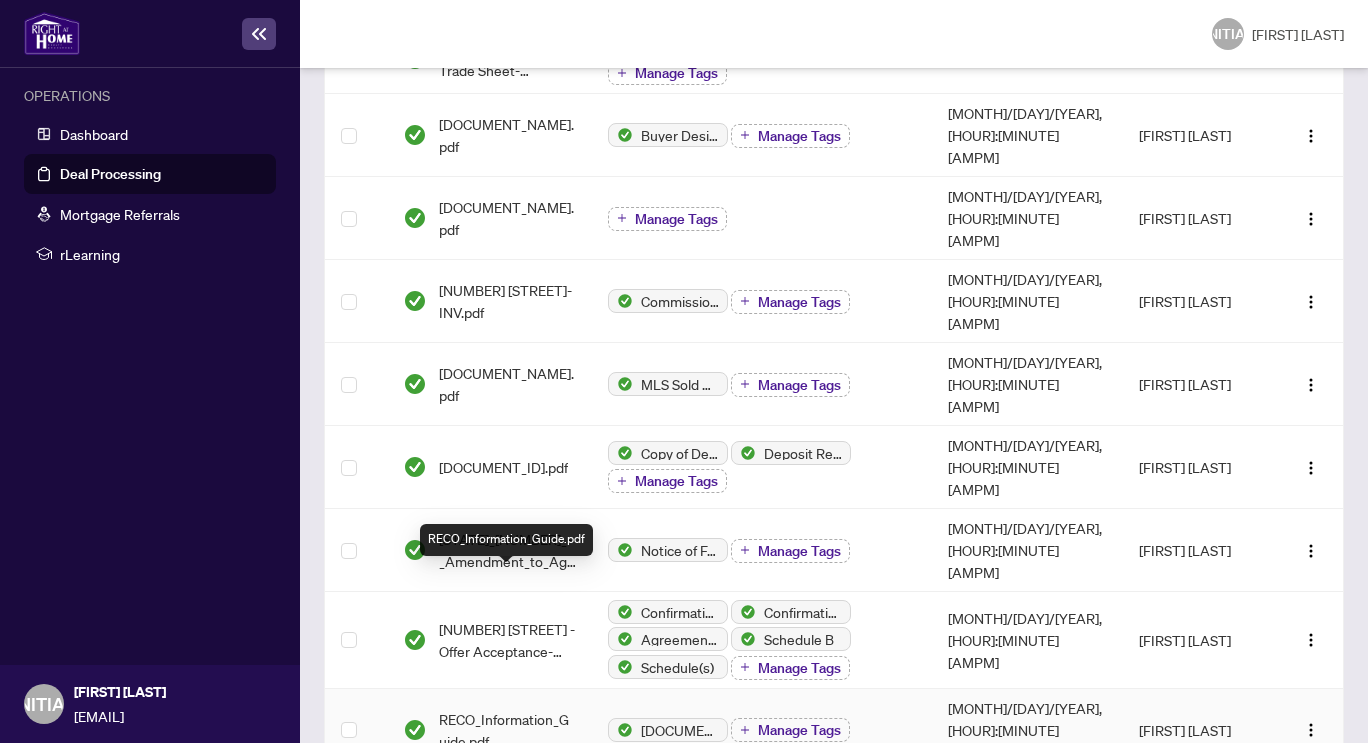 click on "RECO_Information_Guide.pdf" at bounding box center [508, 730] 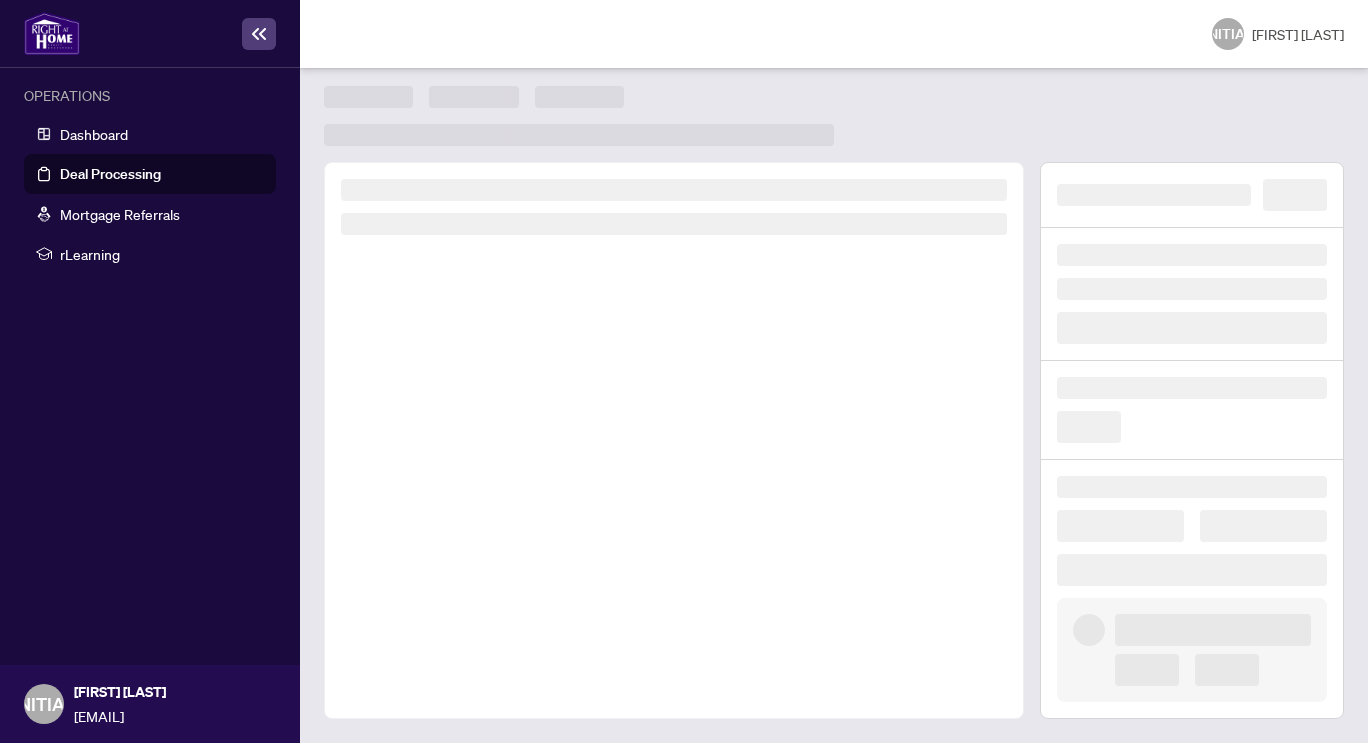 scroll, scrollTop: 0, scrollLeft: 0, axis: both 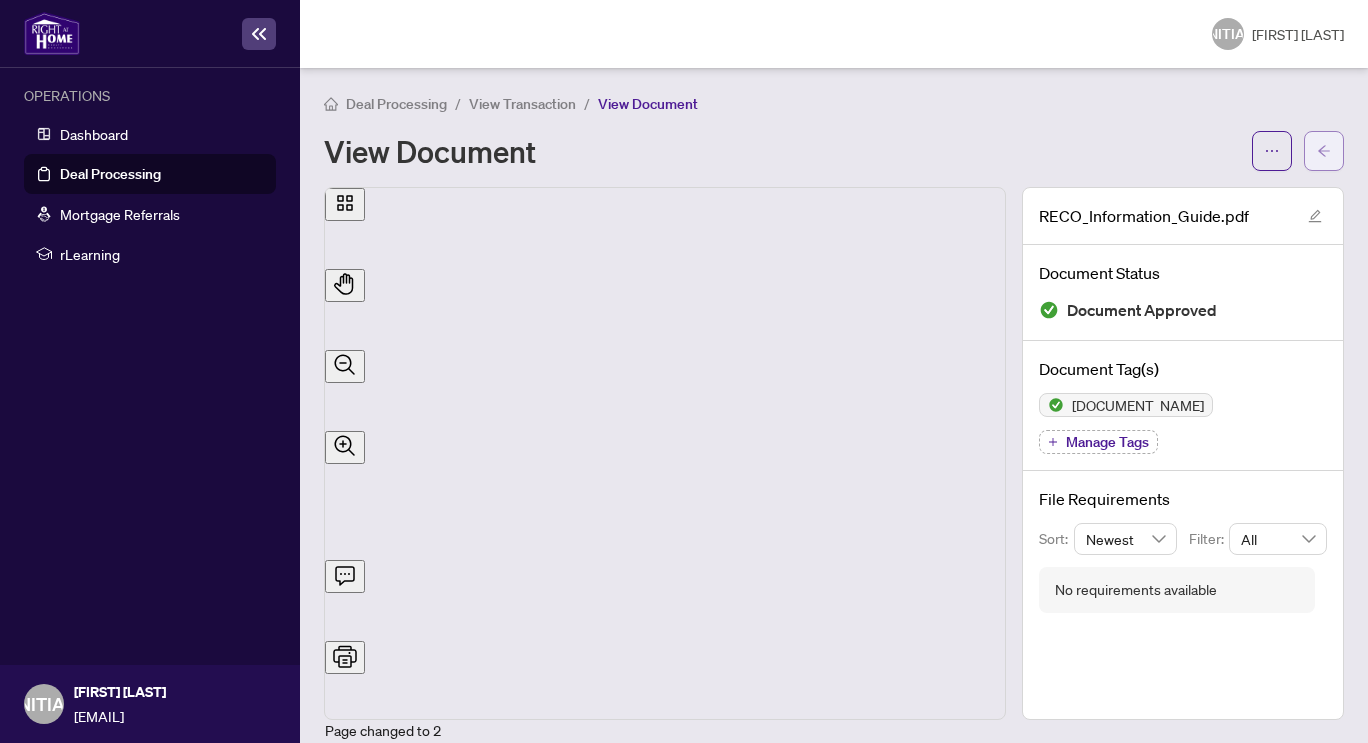 click at bounding box center [1324, 151] 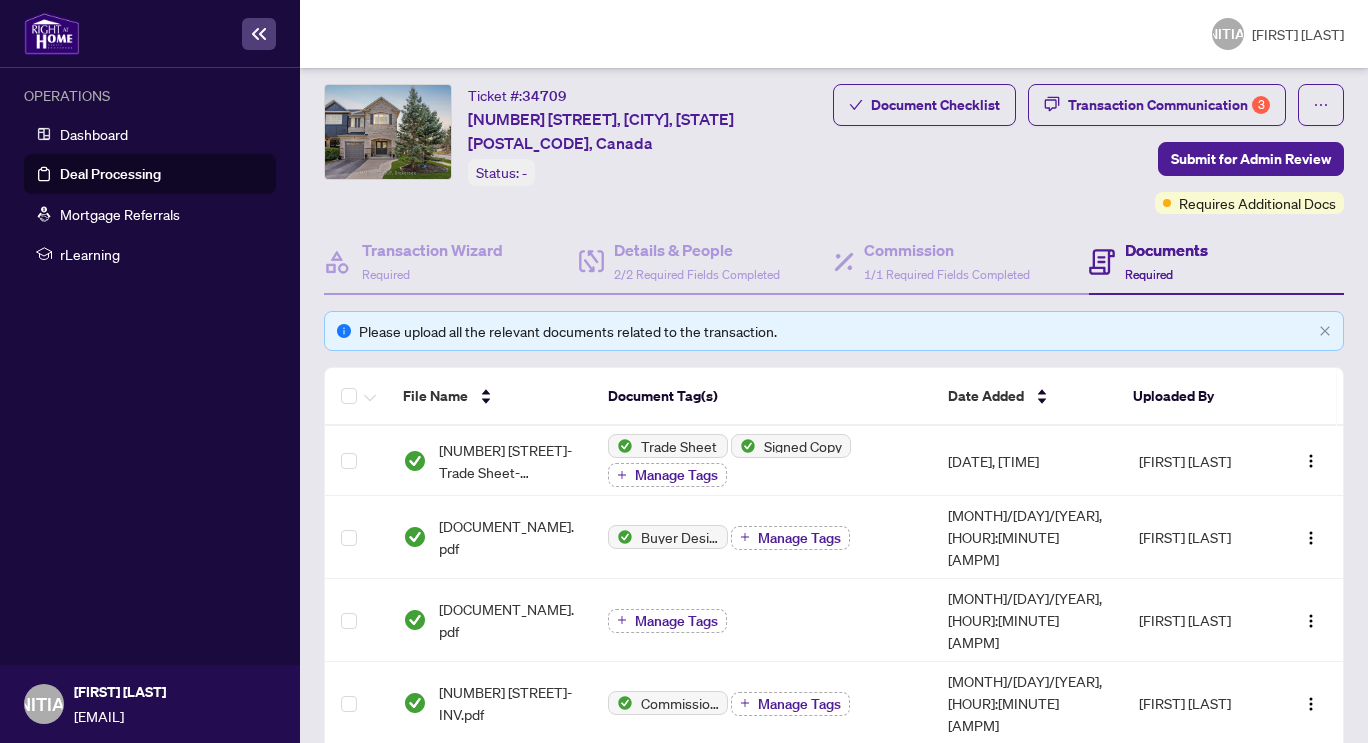 scroll, scrollTop: 33, scrollLeft: 0, axis: vertical 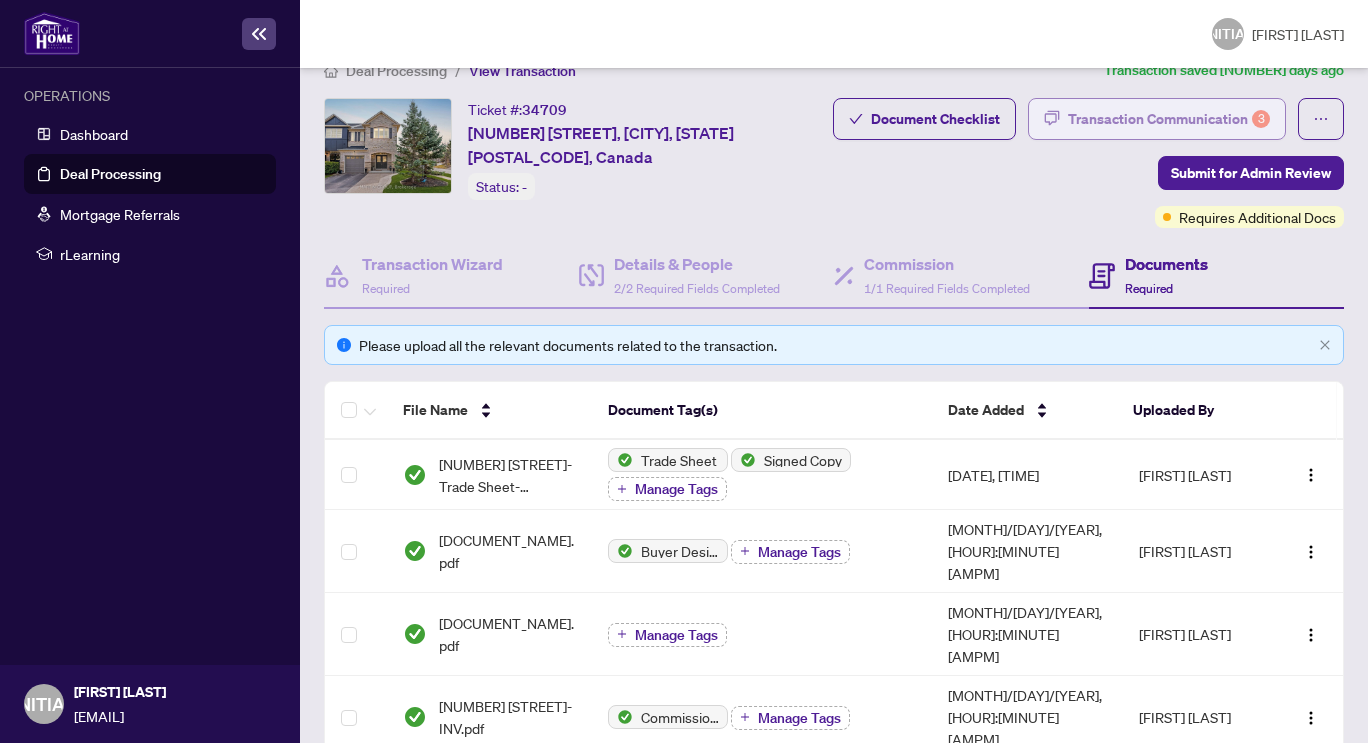 click on "Transaction Communication 3" at bounding box center [1169, 119] 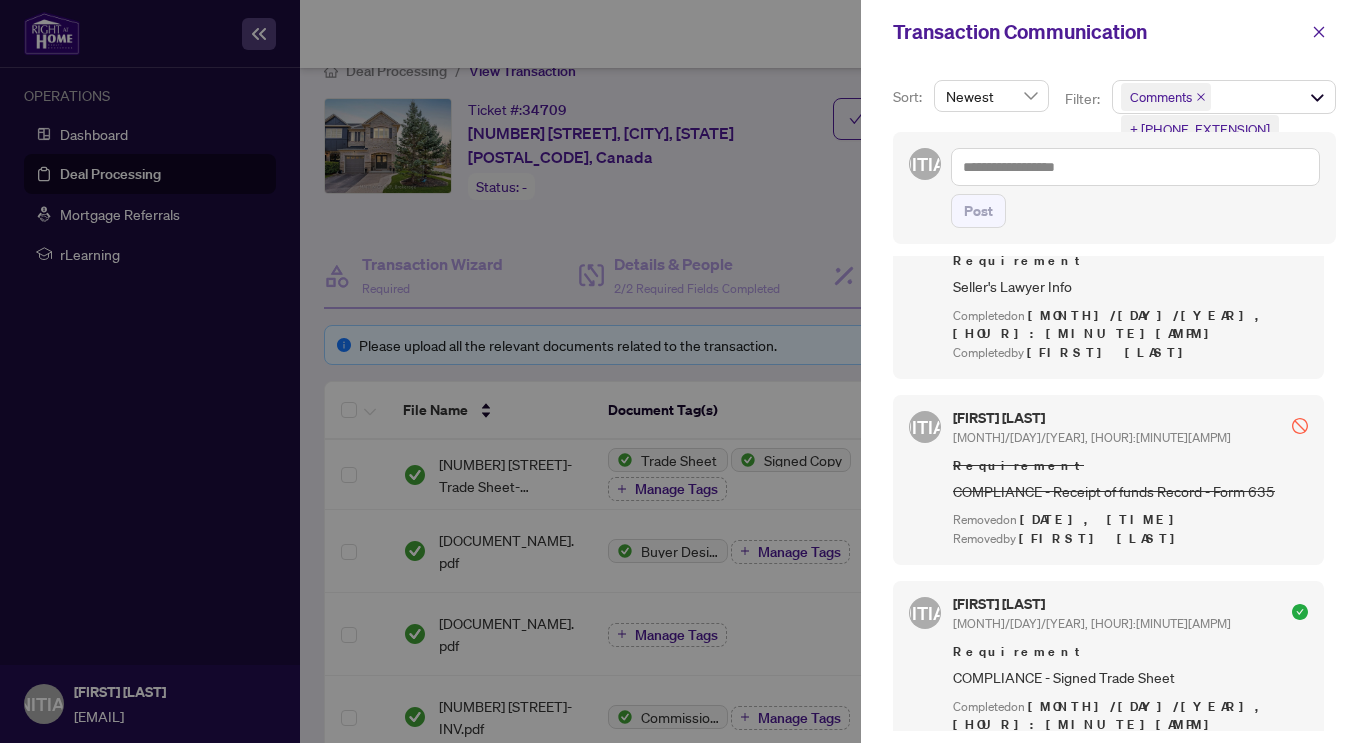 scroll, scrollTop: 0, scrollLeft: 0, axis: both 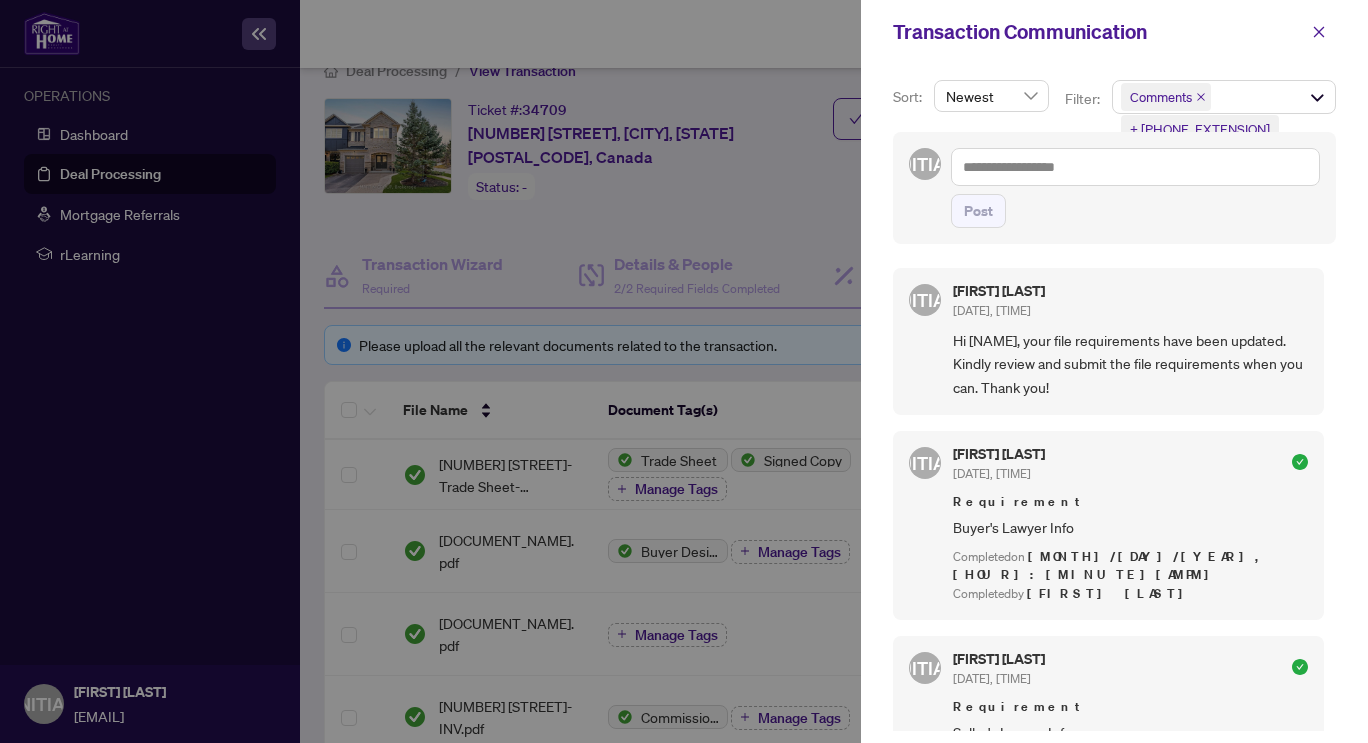 click at bounding box center [684, 371] 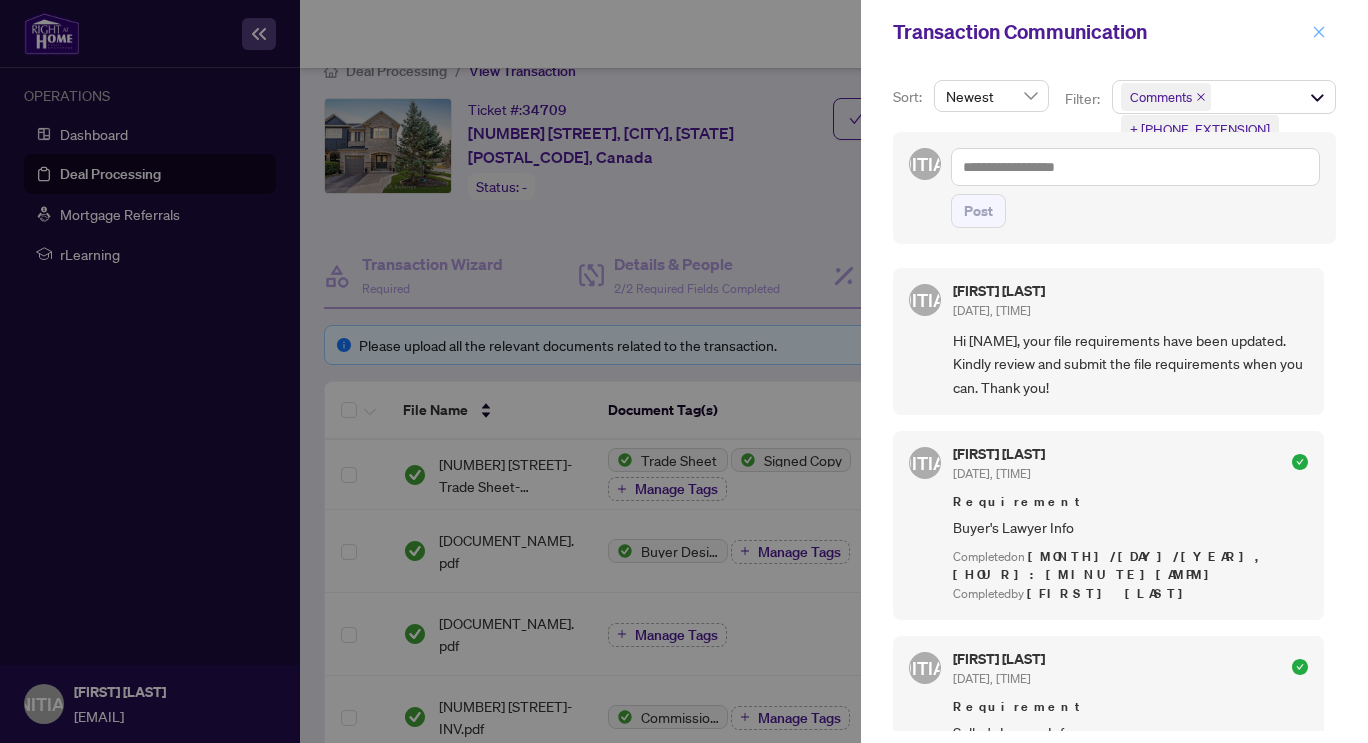 click at bounding box center [1319, 32] 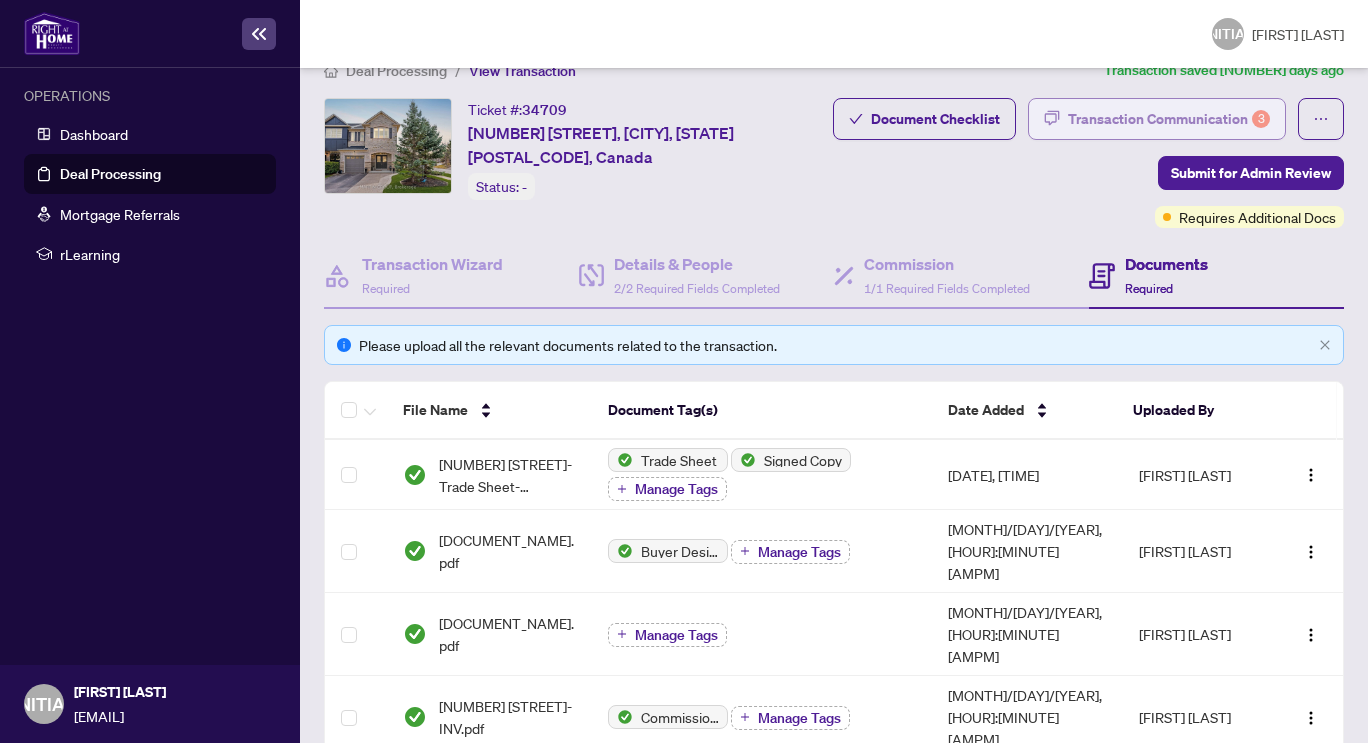 click on "Transaction Communication 3" at bounding box center [1169, 119] 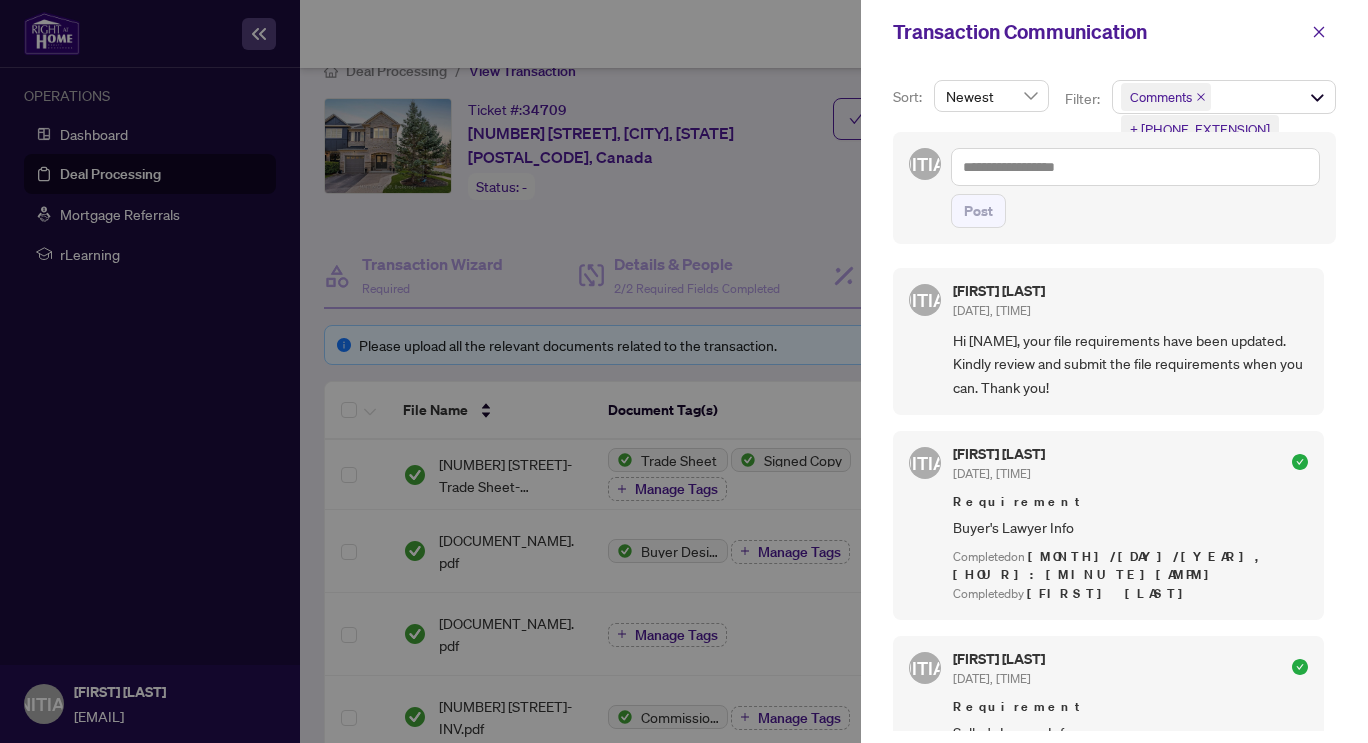 click at bounding box center (684, 371) 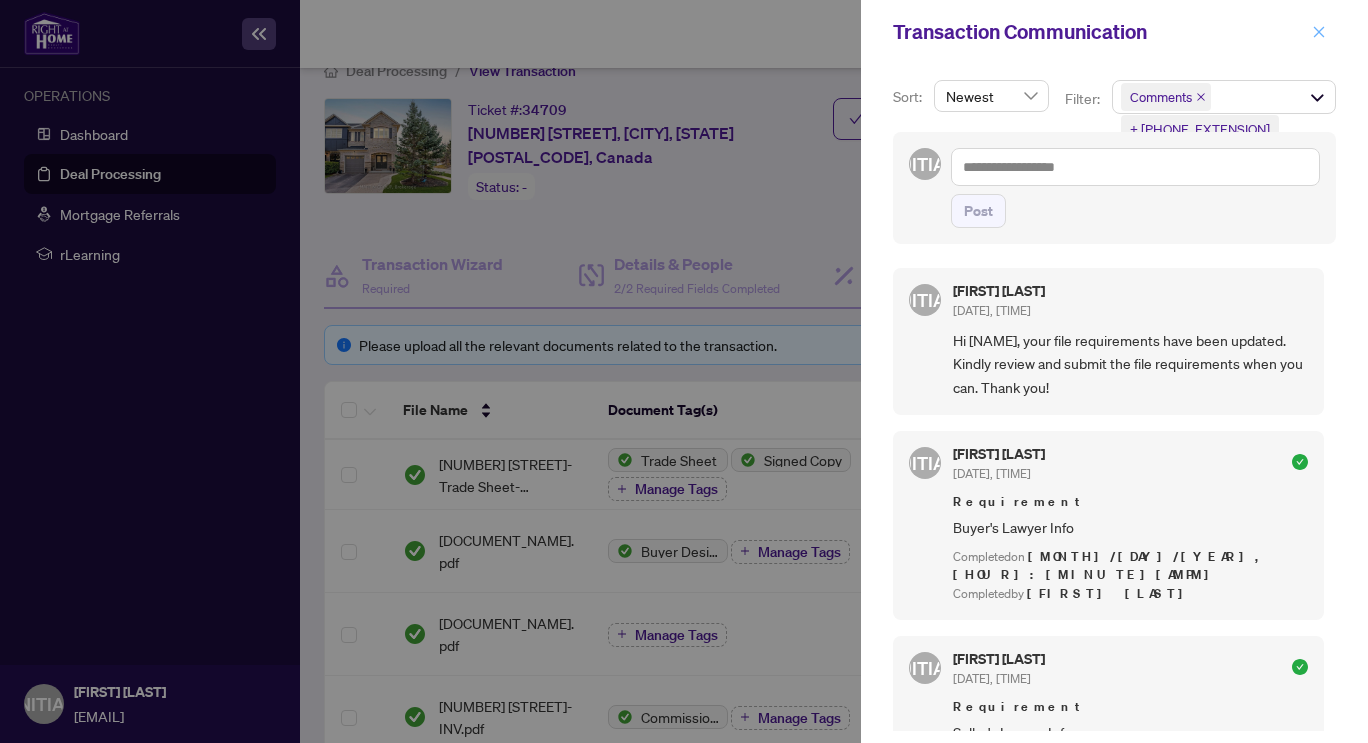 click at bounding box center [1319, 32] 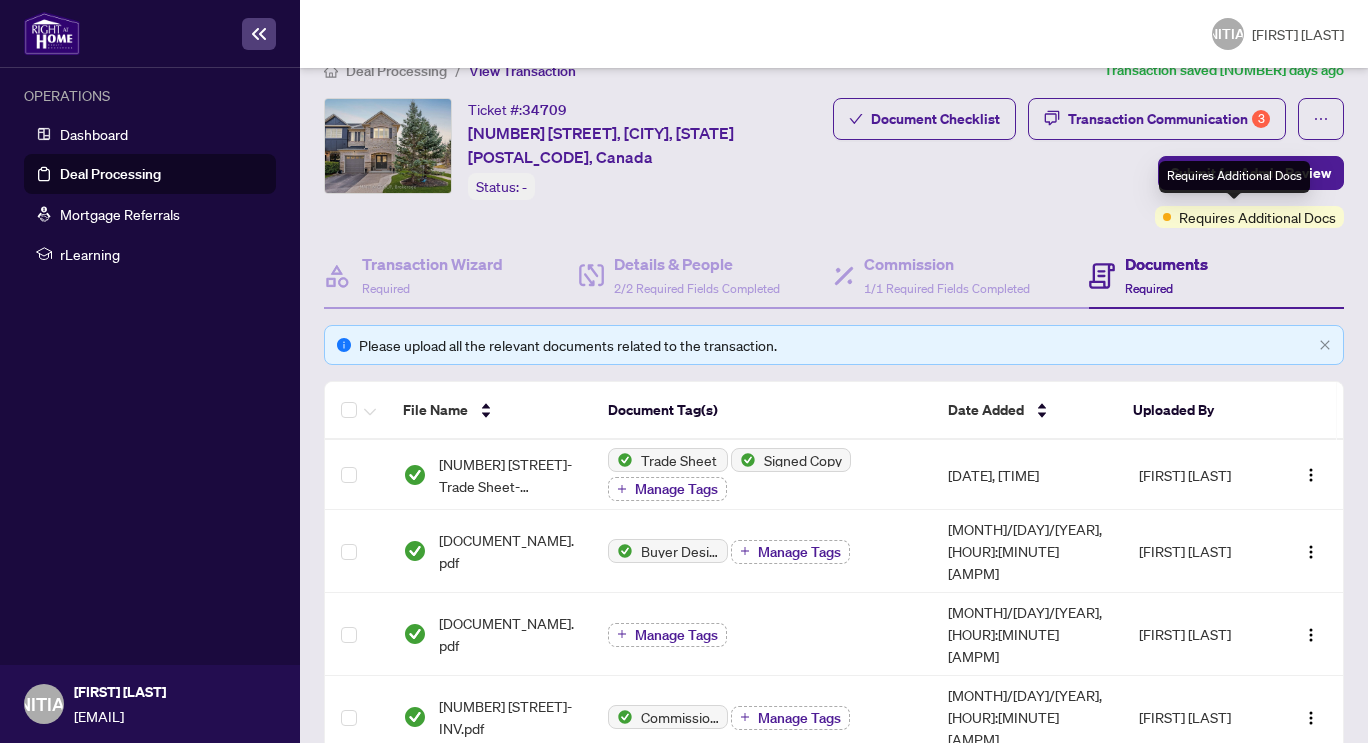 click on "Requires Additional Docs" at bounding box center [1257, 217] 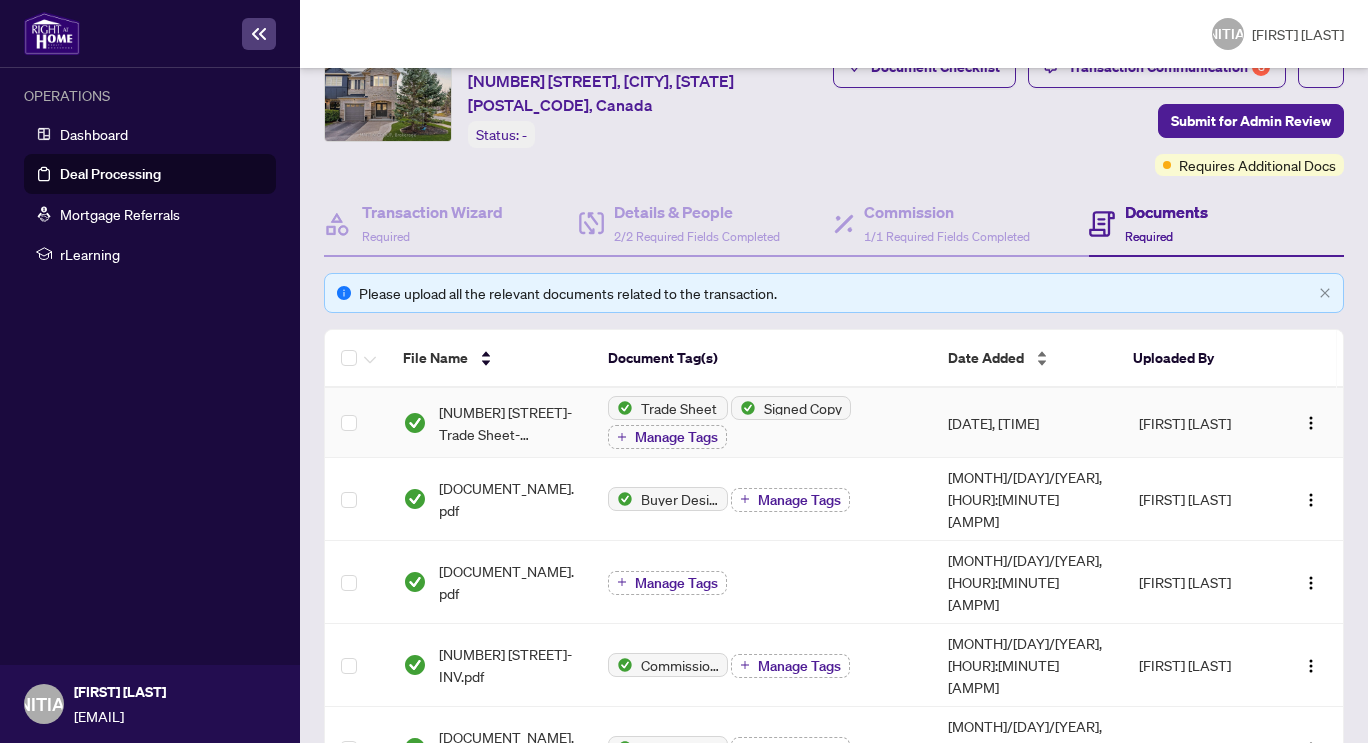 scroll, scrollTop: 0, scrollLeft: 0, axis: both 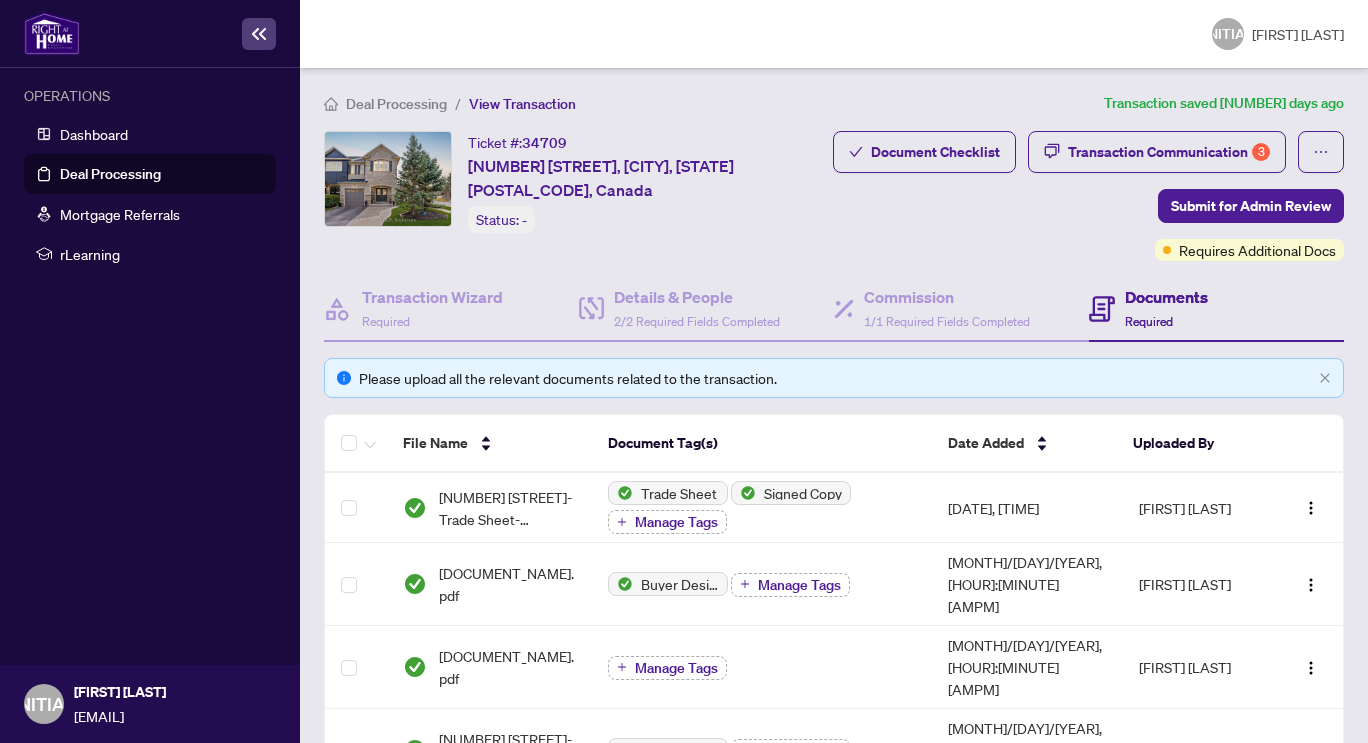 click on "Documents Required" at bounding box center [1166, 308] 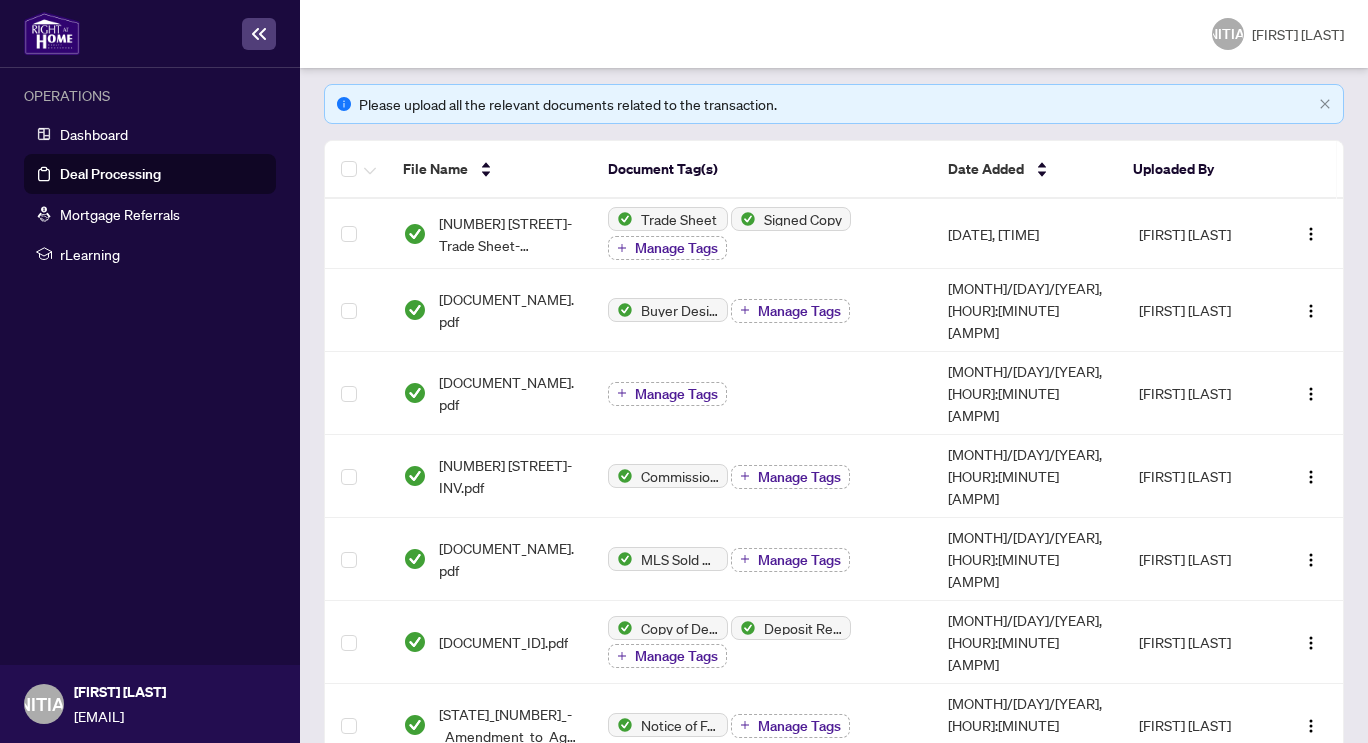 scroll, scrollTop: 0, scrollLeft: 0, axis: both 